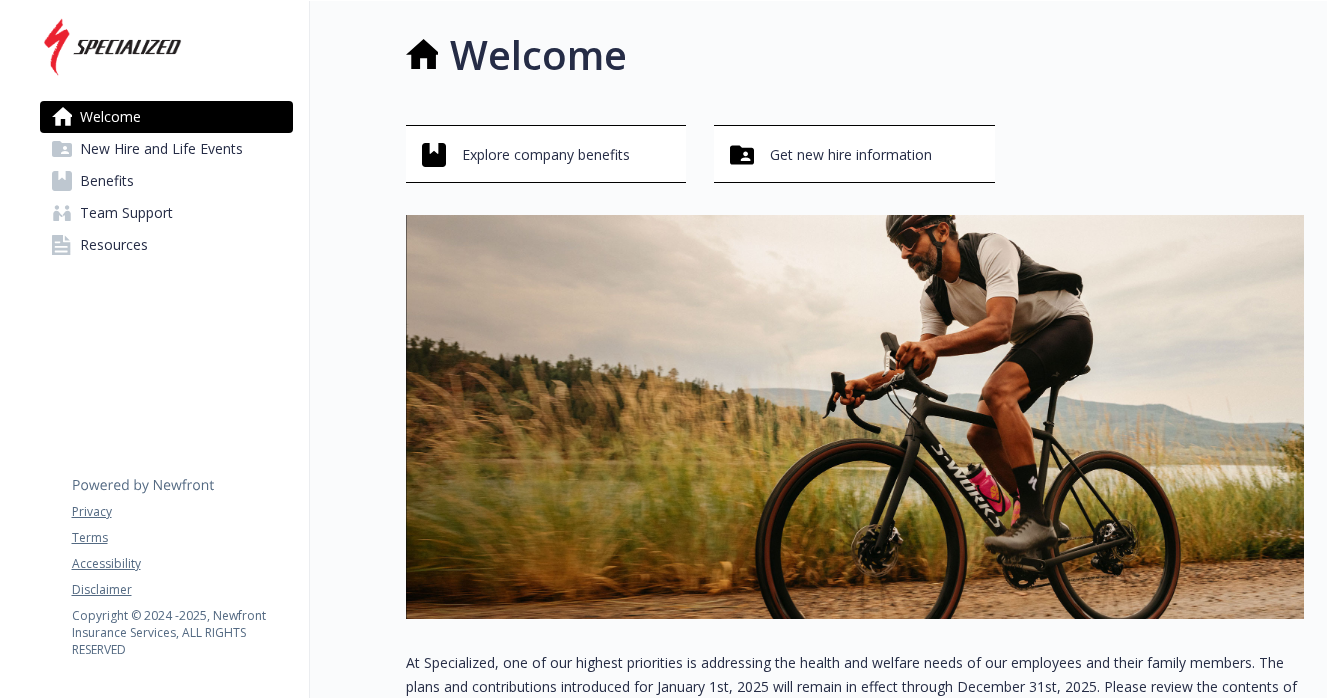 scroll, scrollTop: 0, scrollLeft: 0, axis: both 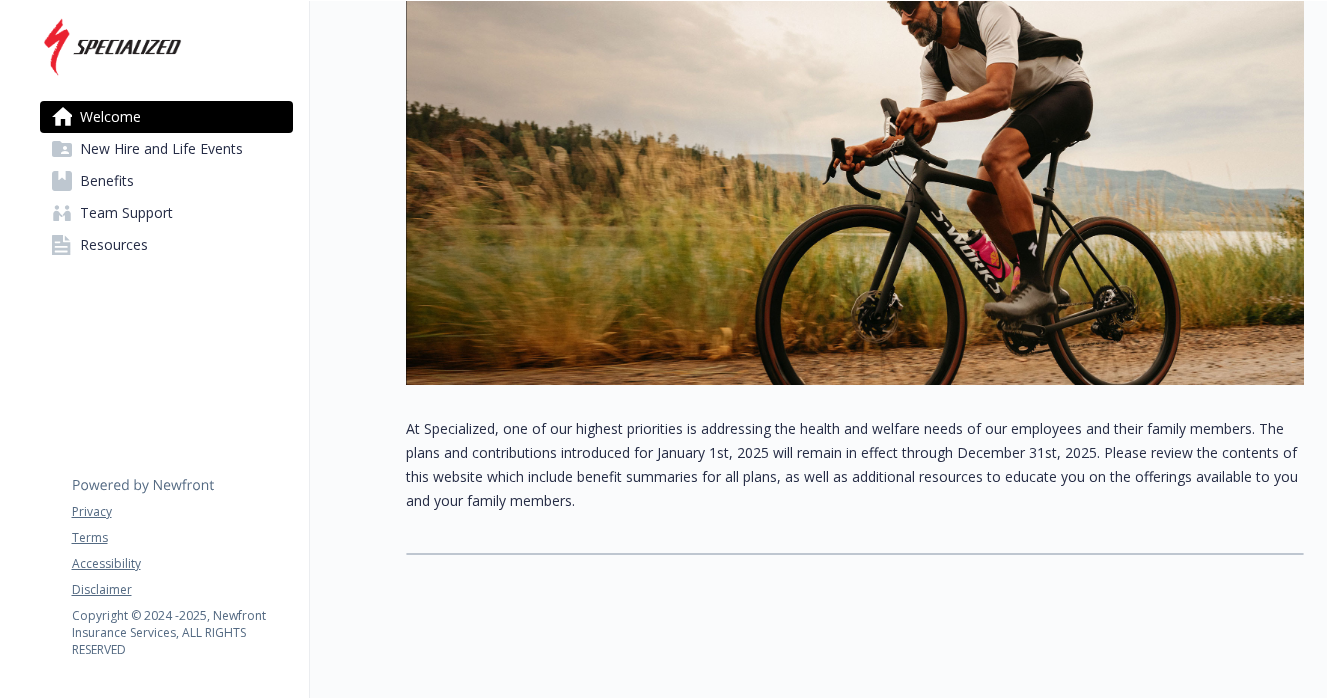 click on "New Hire and Life Events" at bounding box center (161, 149) 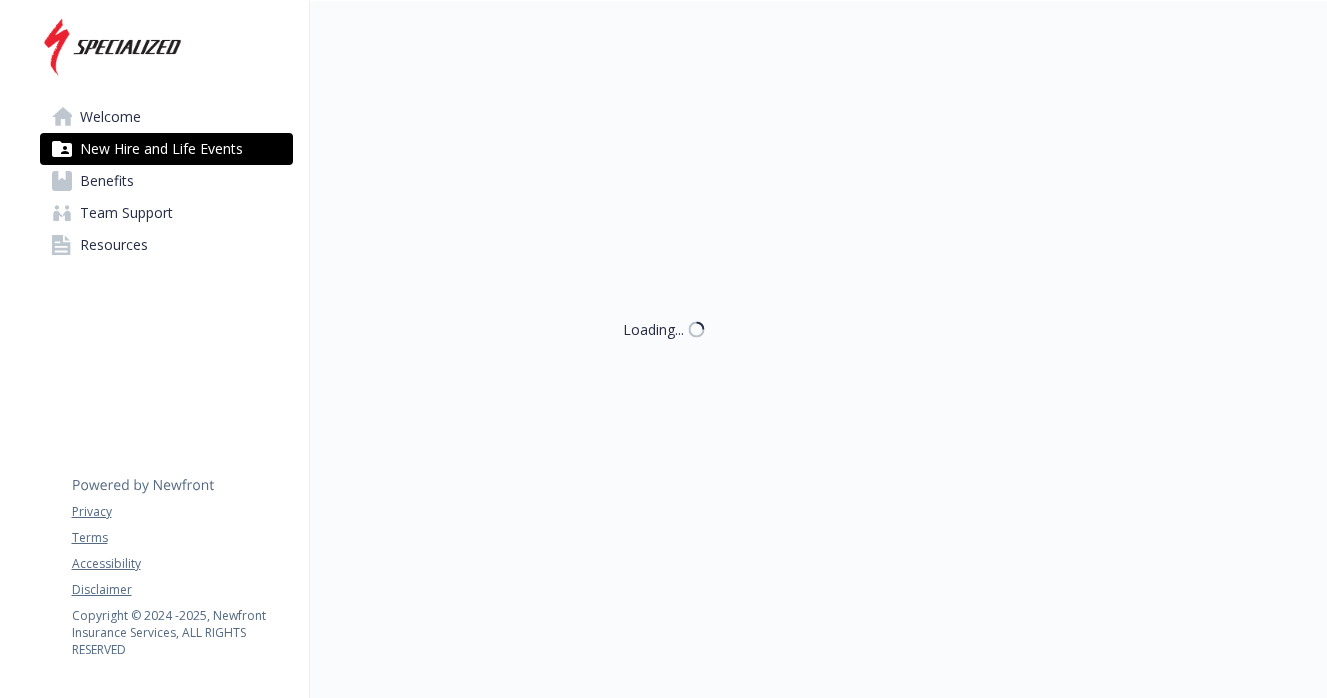 scroll, scrollTop: 1, scrollLeft: 0, axis: vertical 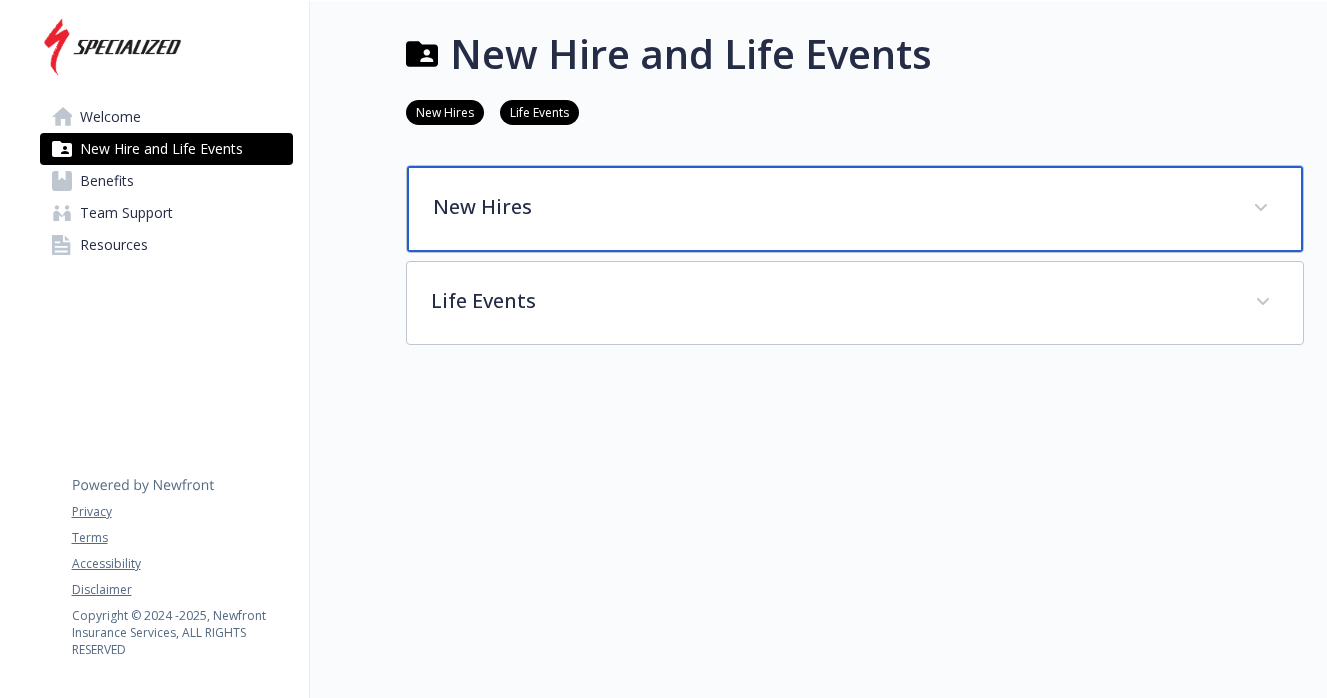 click on "New Hires" at bounding box center [855, 209] 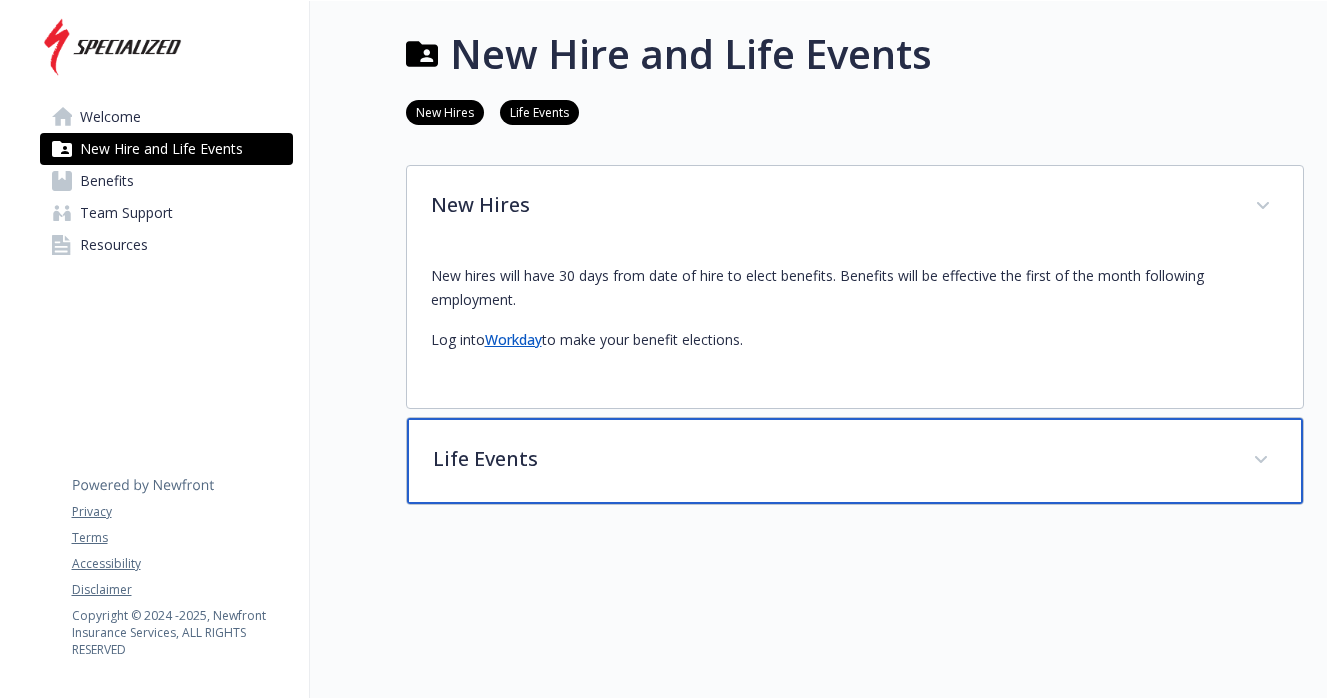 click on "Life Events" at bounding box center (831, 459) 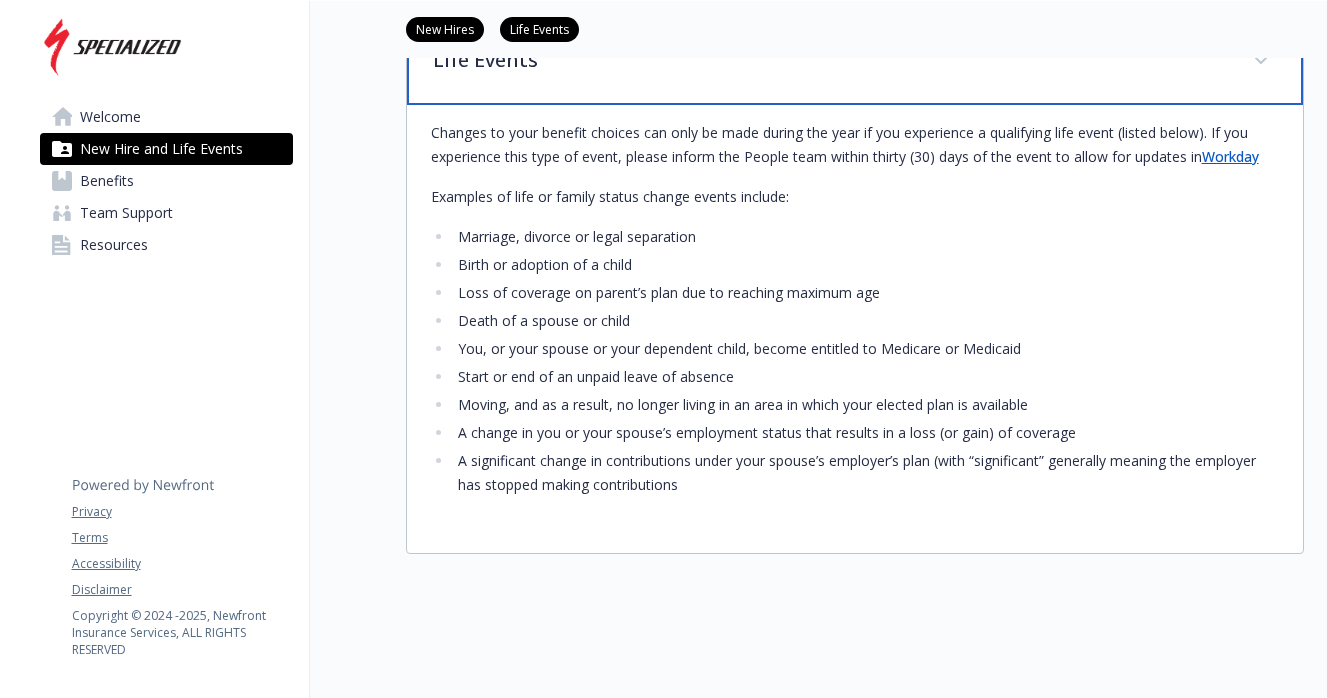 scroll, scrollTop: 0, scrollLeft: 0, axis: both 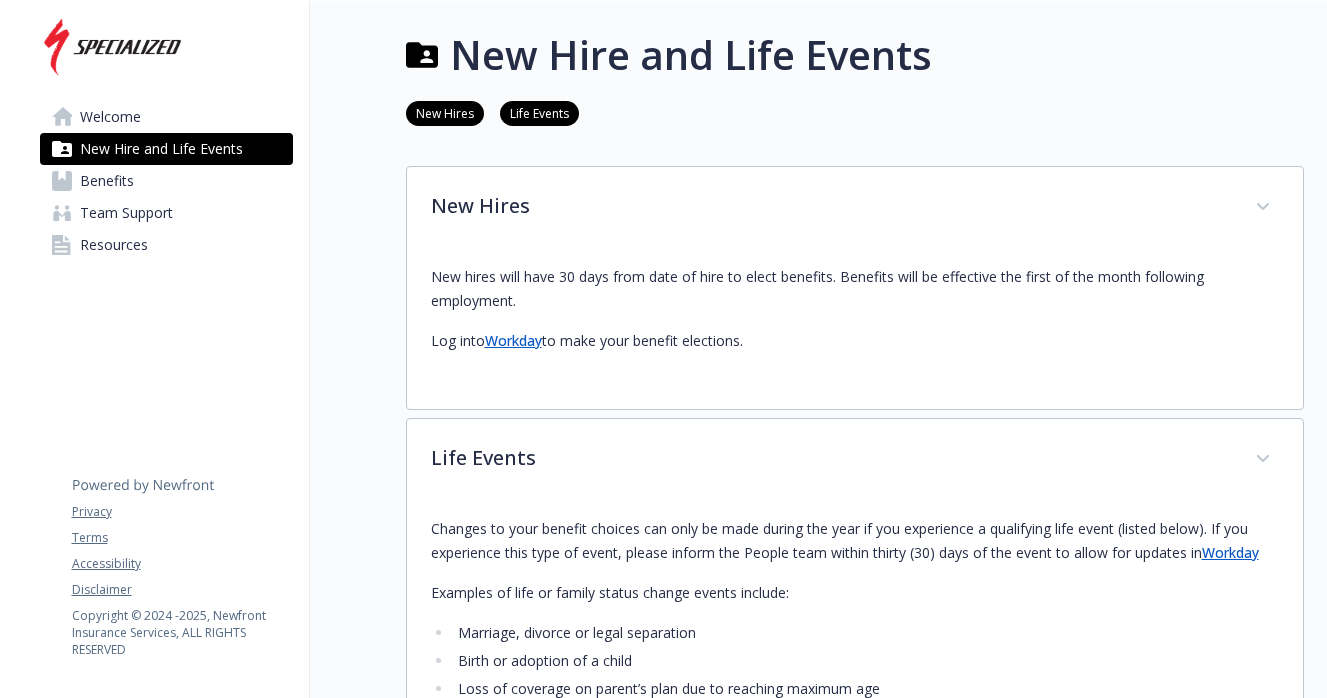 click on "Benefits" at bounding box center [166, 181] 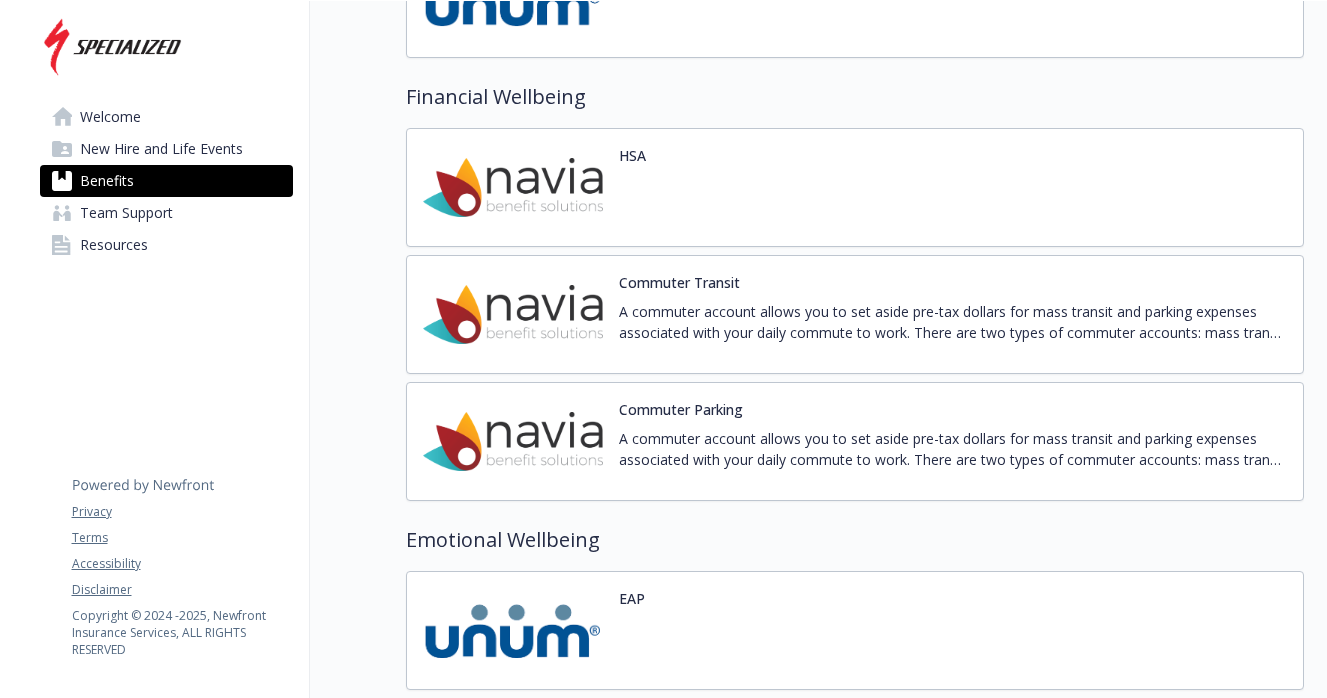 scroll, scrollTop: 2253, scrollLeft: 0, axis: vertical 